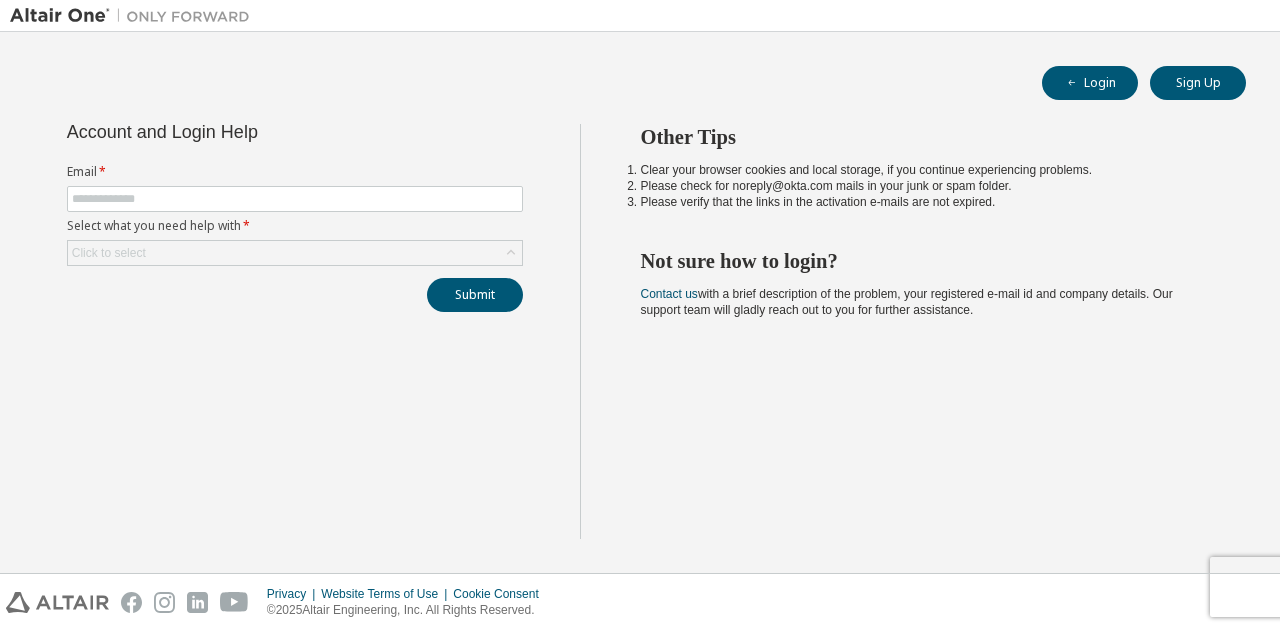 scroll, scrollTop: 0, scrollLeft: 0, axis: both 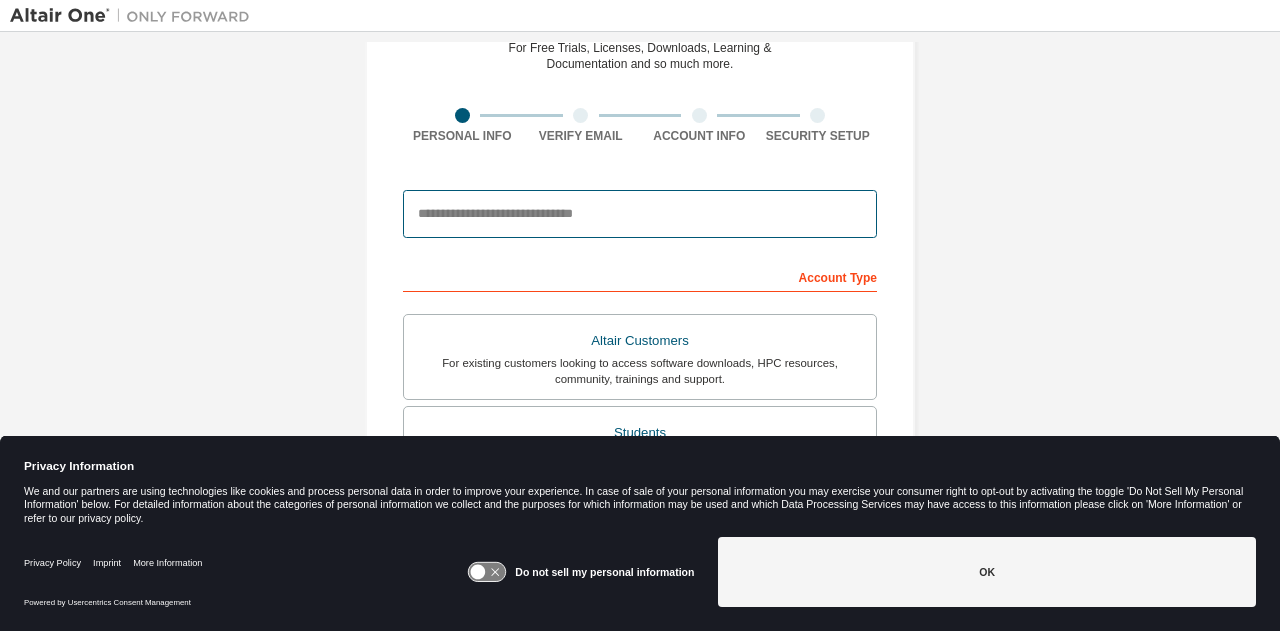 click at bounding box center (640, 214) 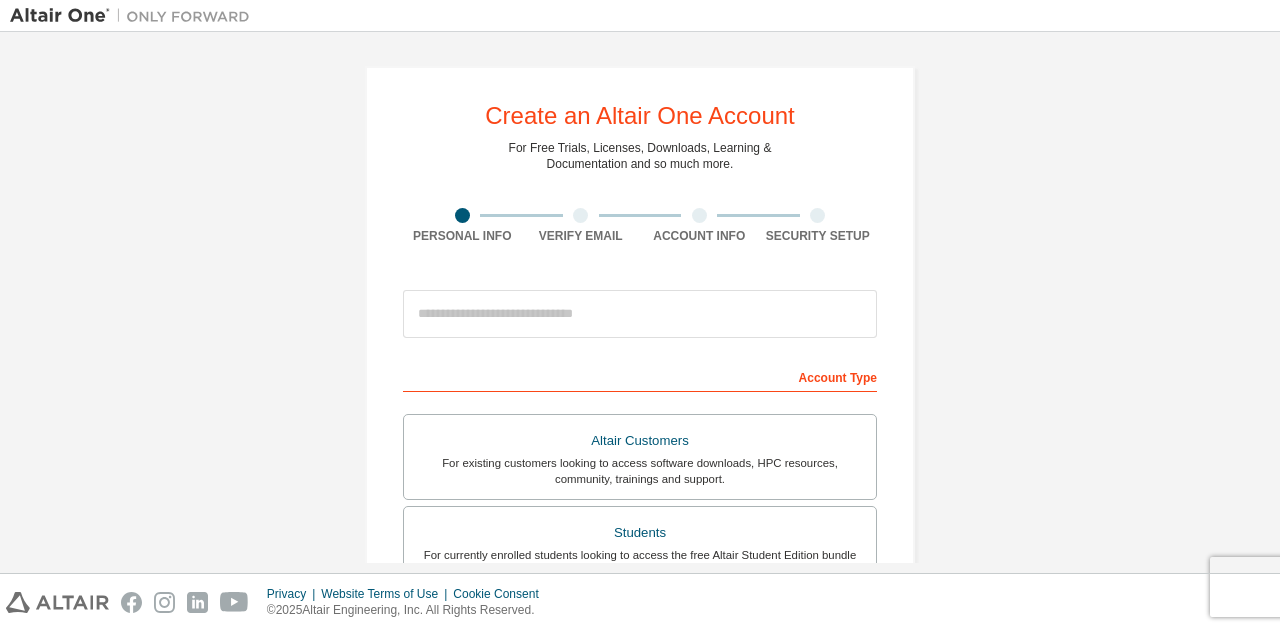 scroll, scrollTop: 0, scrollLeft: 0, axis: both 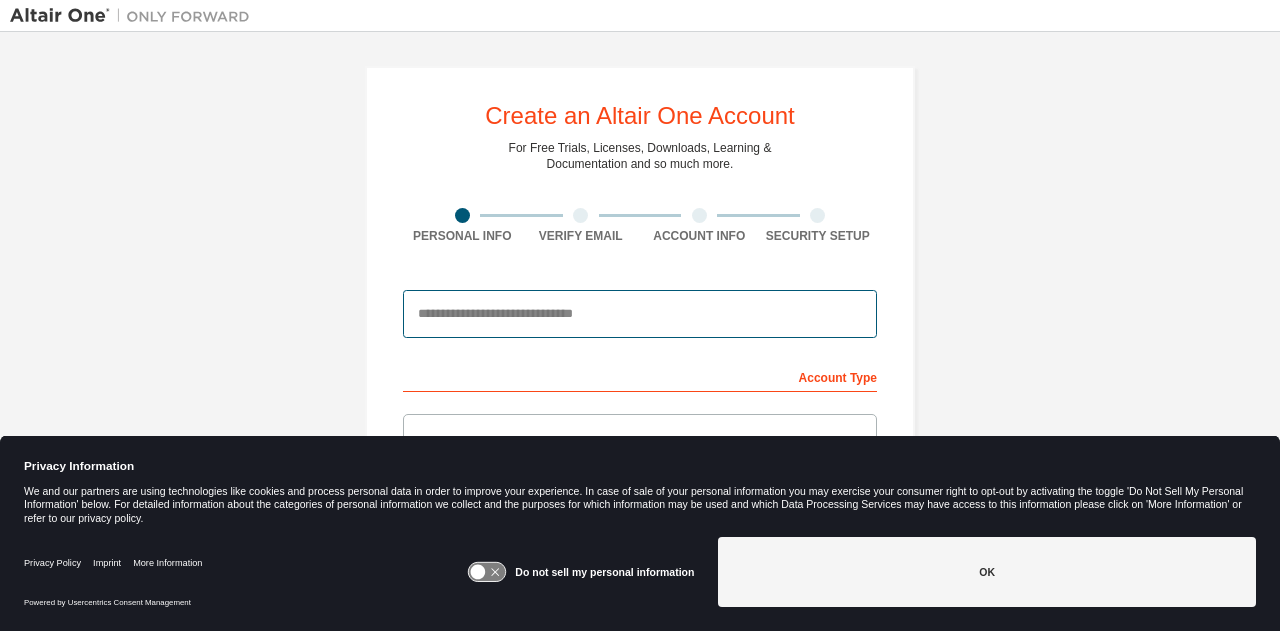 click at bounding box center [640, 314] 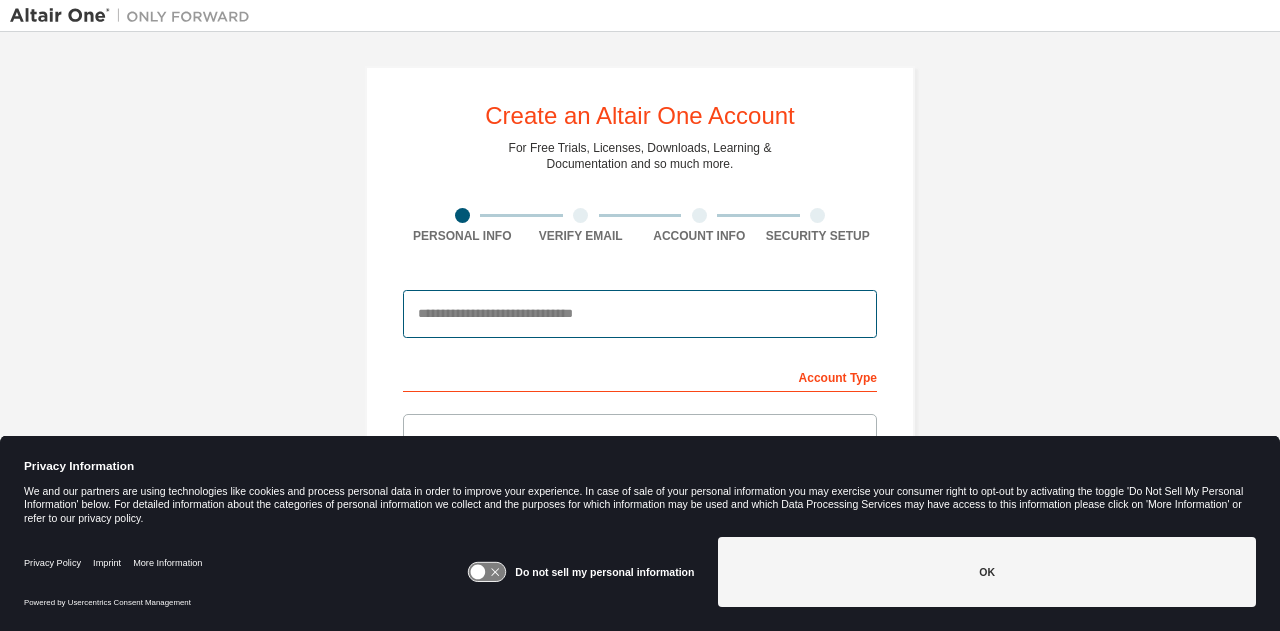 type on "**********" 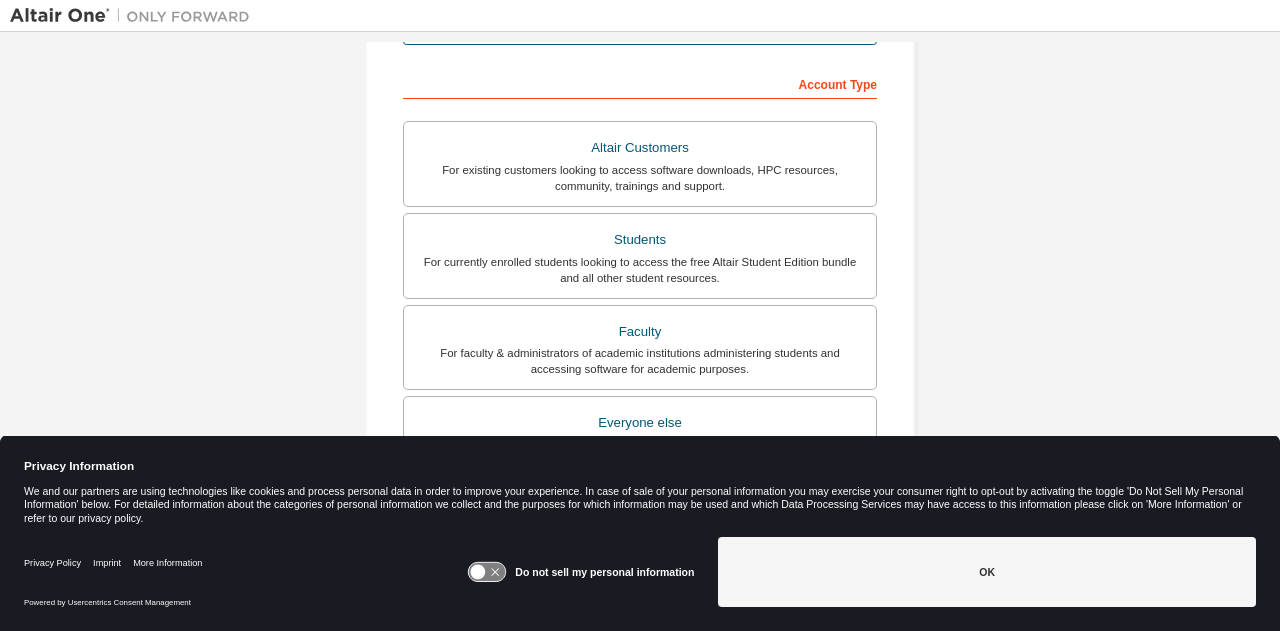 scroll, scrollTop: 400, scrollLeft: 0, axis: vertical 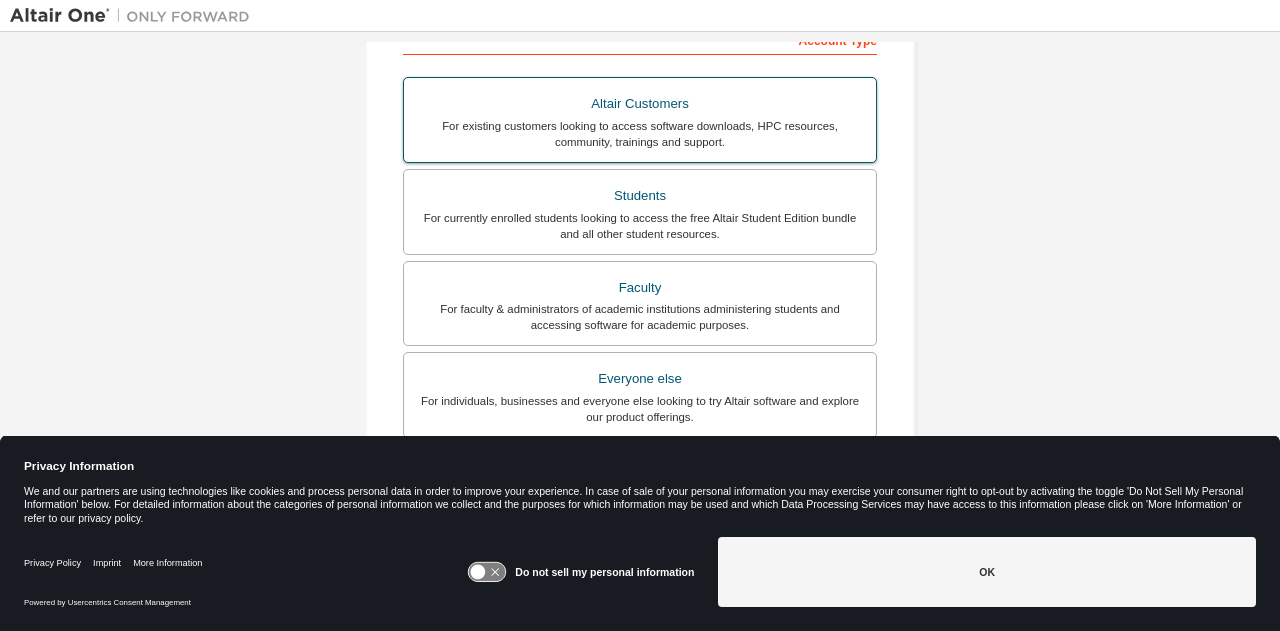 click on "For existing customers looking to access software downloads, HPC resources, community, trainings and support." at bounding box center [640, 134] 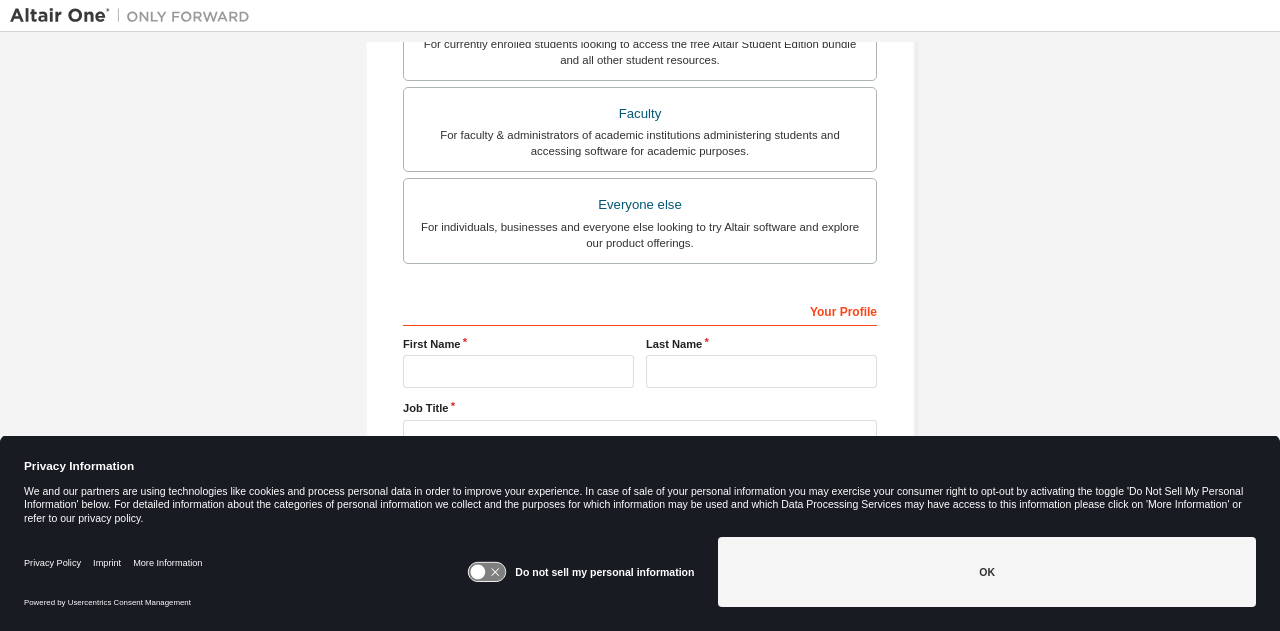 scroll, scrollTop: 664, scrollLeft: 0, axis: vertical 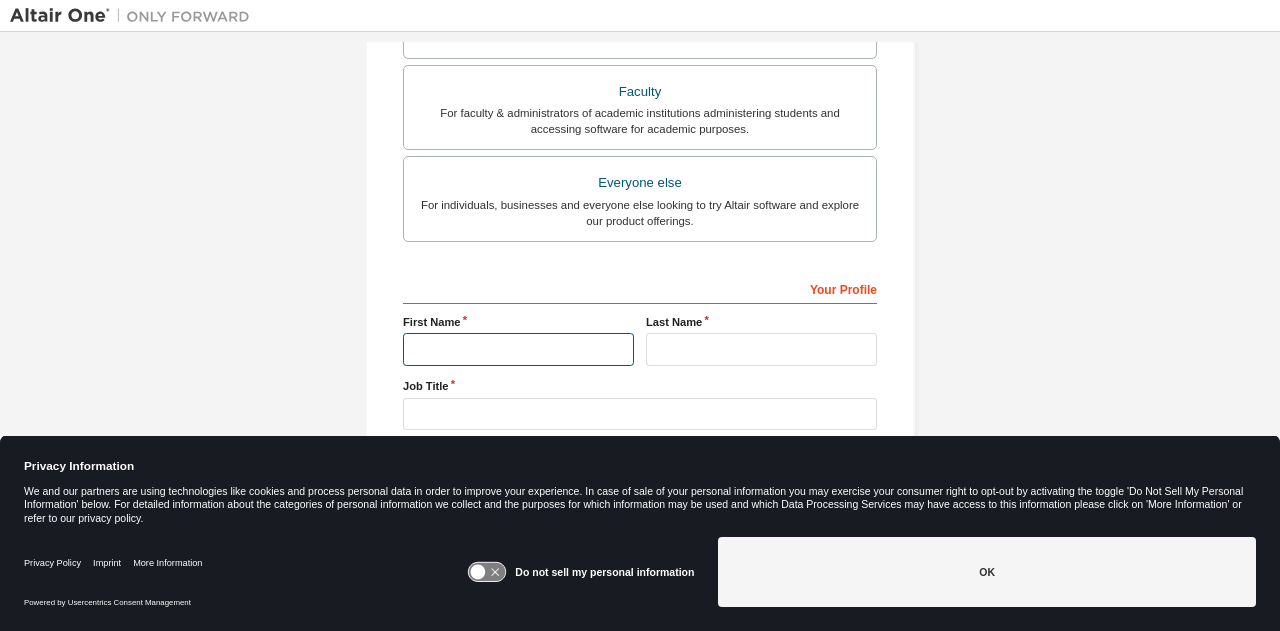 click at bounding box center [518, 349] 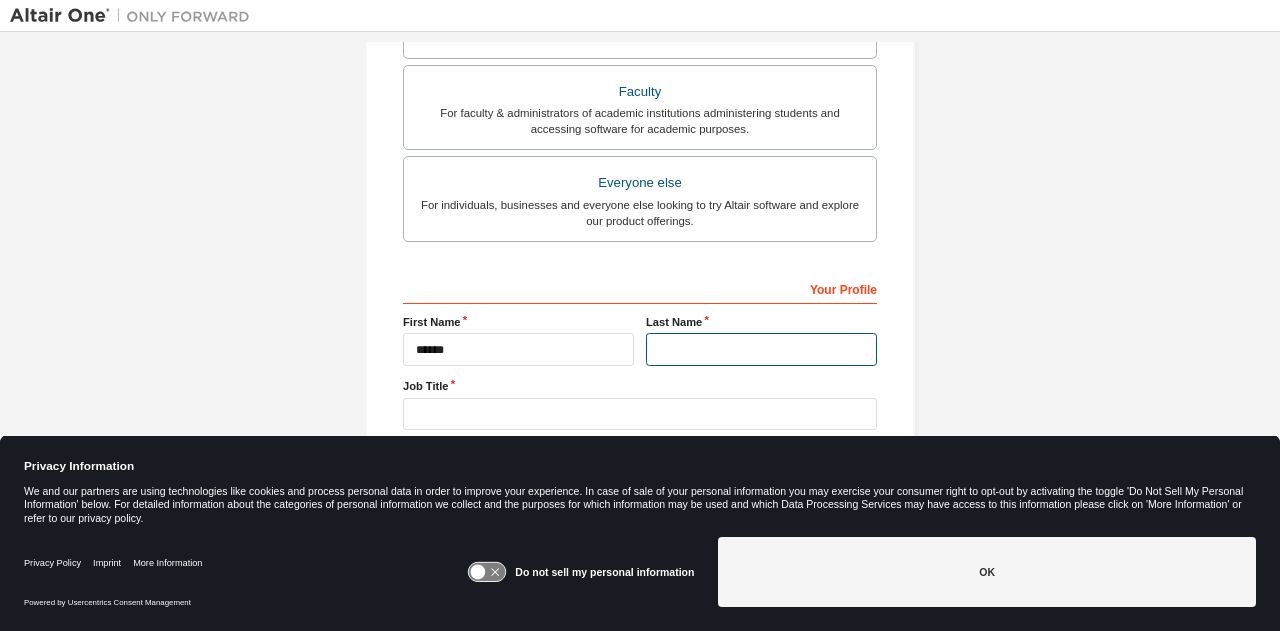 type on "******" 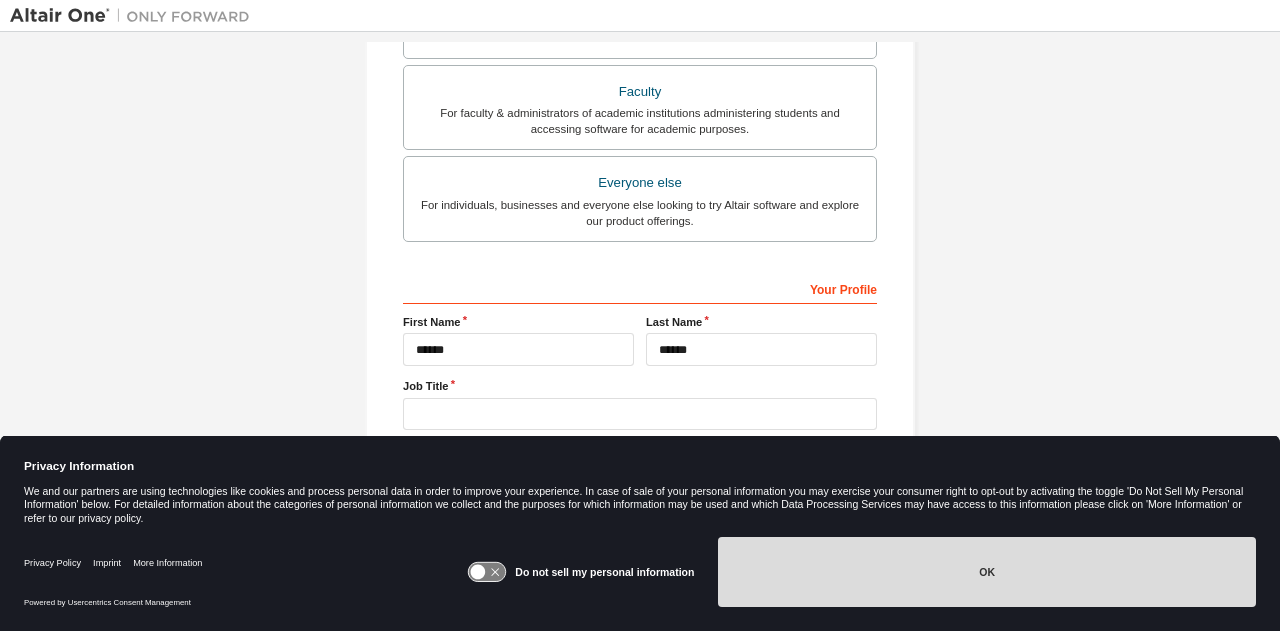 click on "OK" at bounding box center [987, 572] 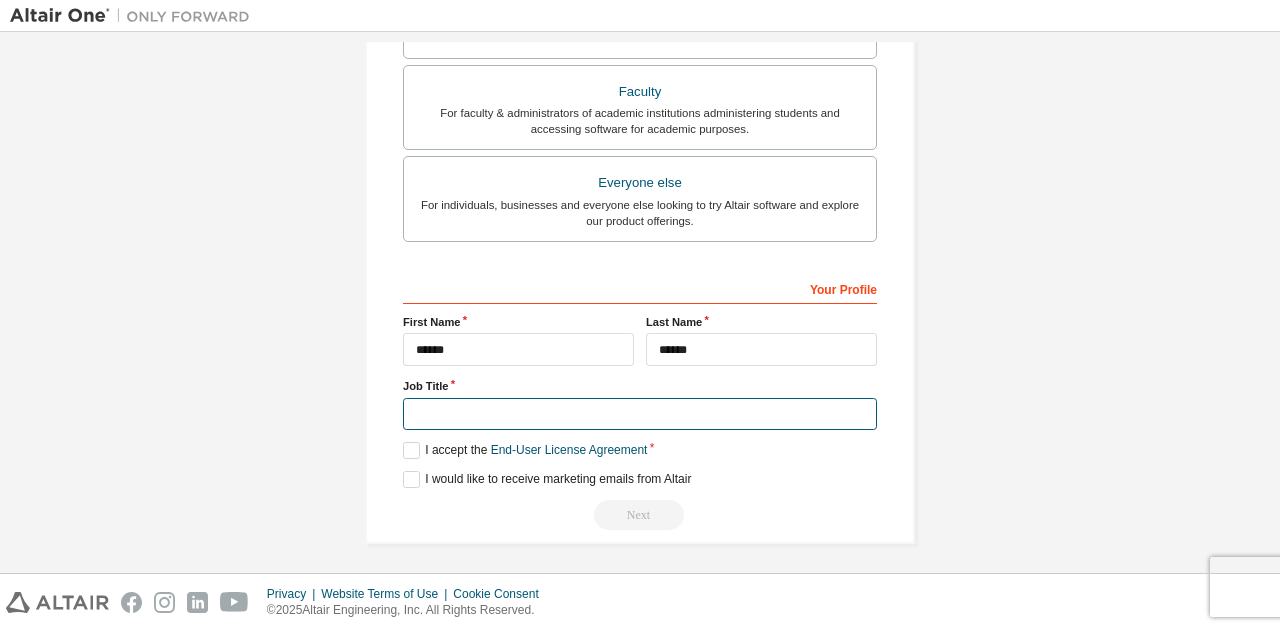 click at bounding box center (640, 414) 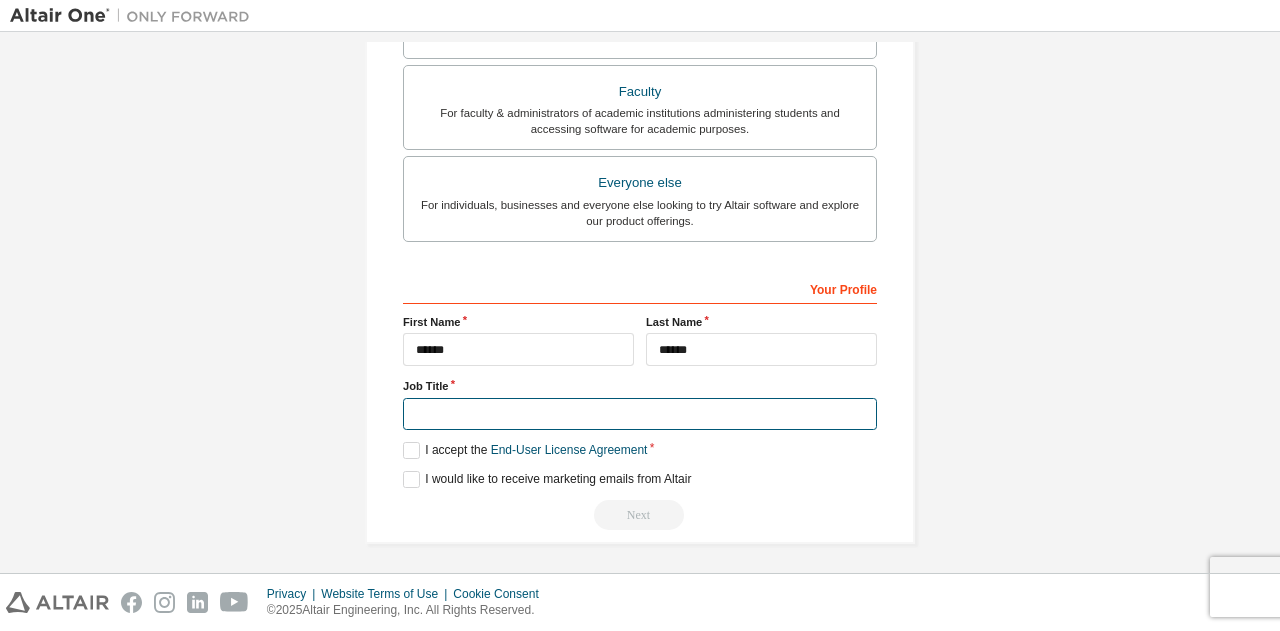 type on "**********" 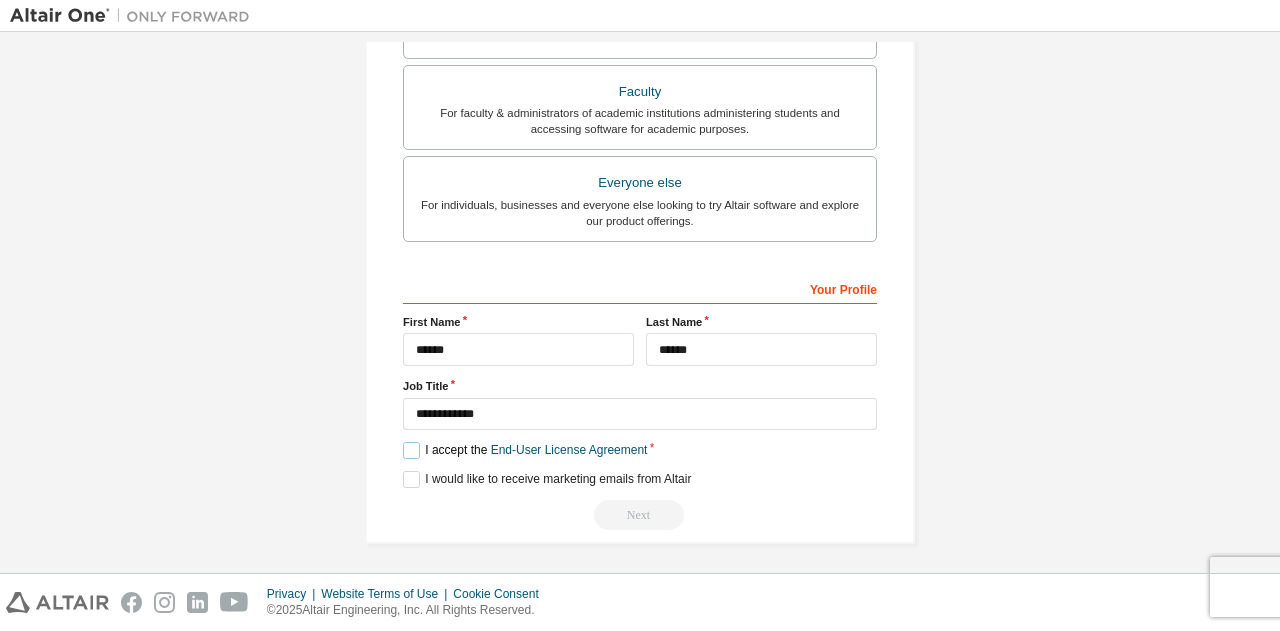 click on "I accept the    End-User License Agreement" at bounding box center [525, 450] 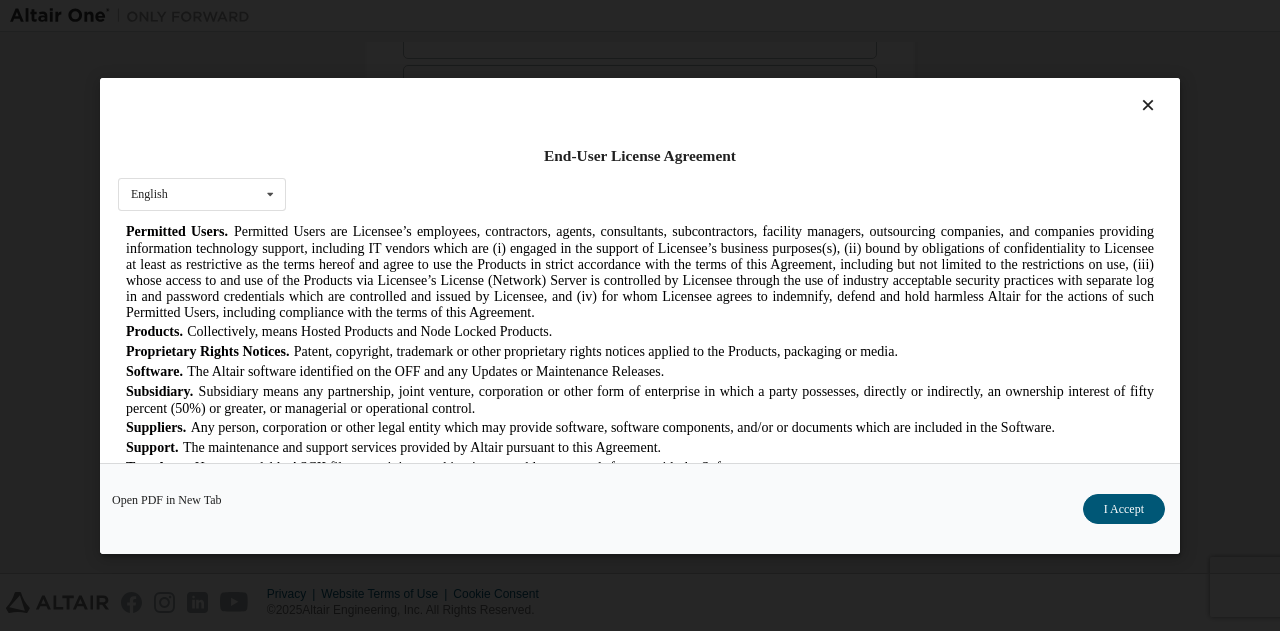 scroll, scrollTop: 1200, scrollLeft: 0, axis: vertical 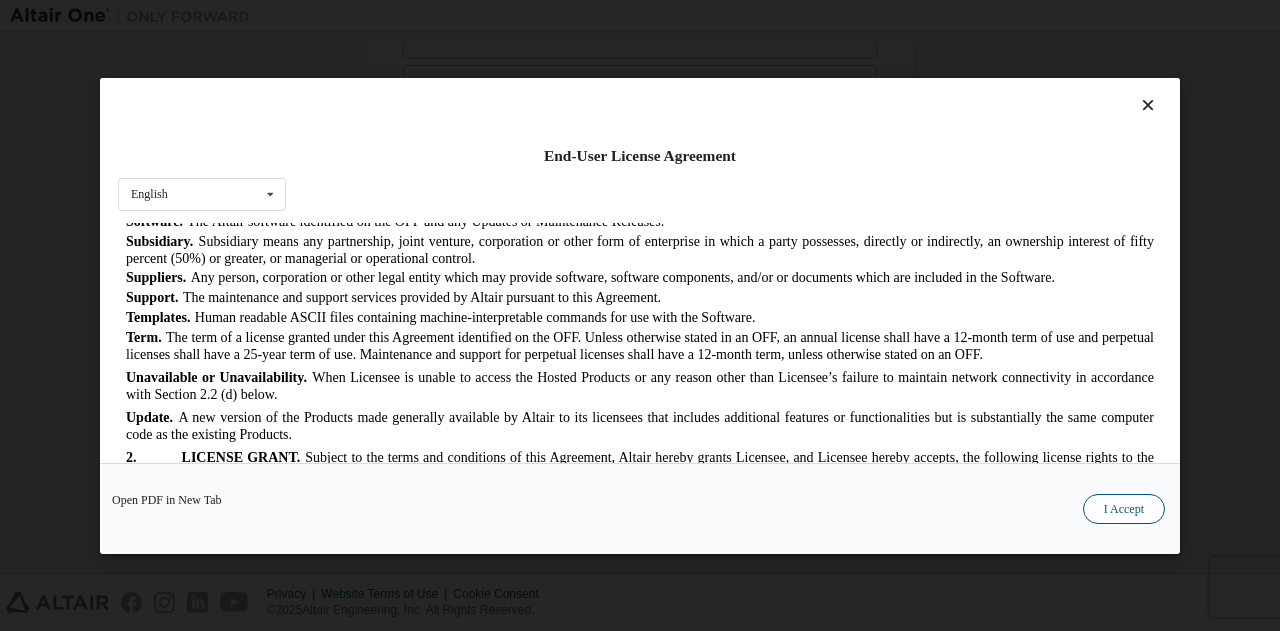click on "I Accept" at bounding box center (1124, 508) 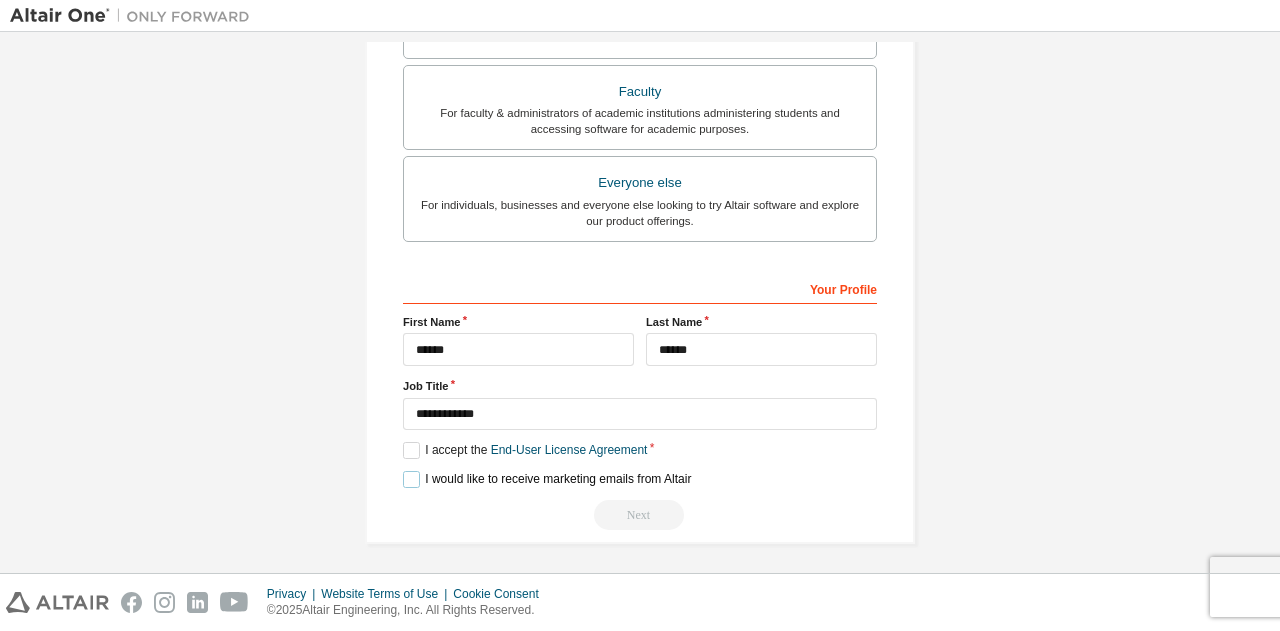 click on "I would like to receive marketing emails from Altair" at bounding box center (547, 479) 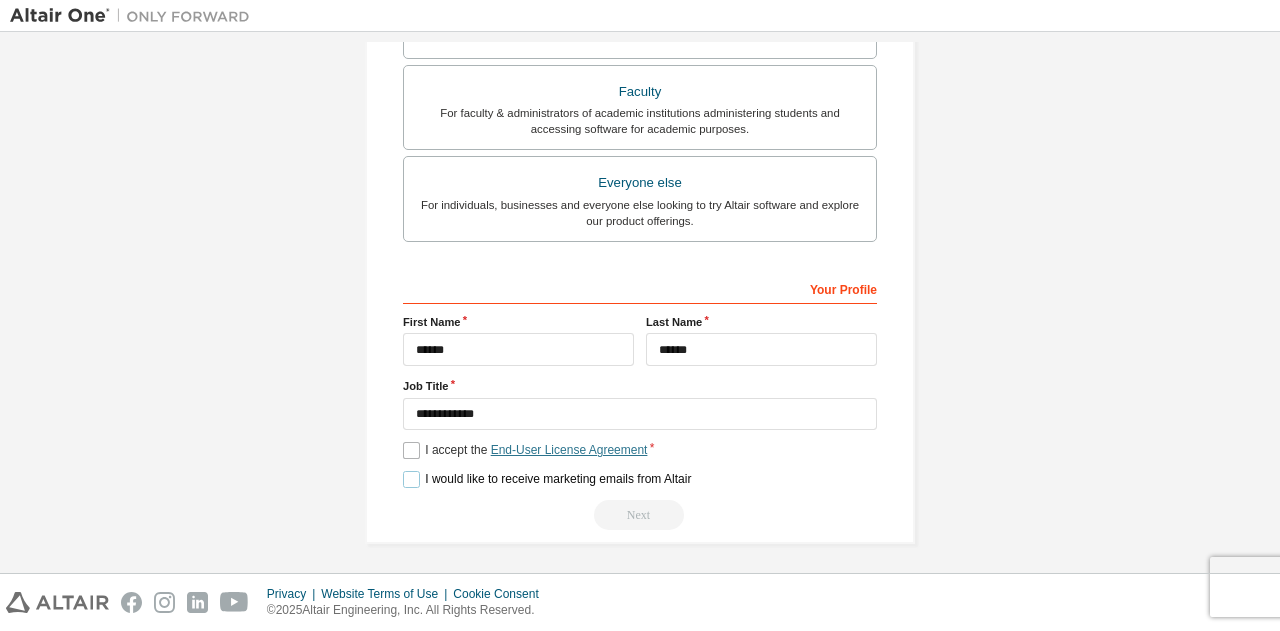 scroll, scrollTop: 164, scrollLeft: 0, axis: vertical 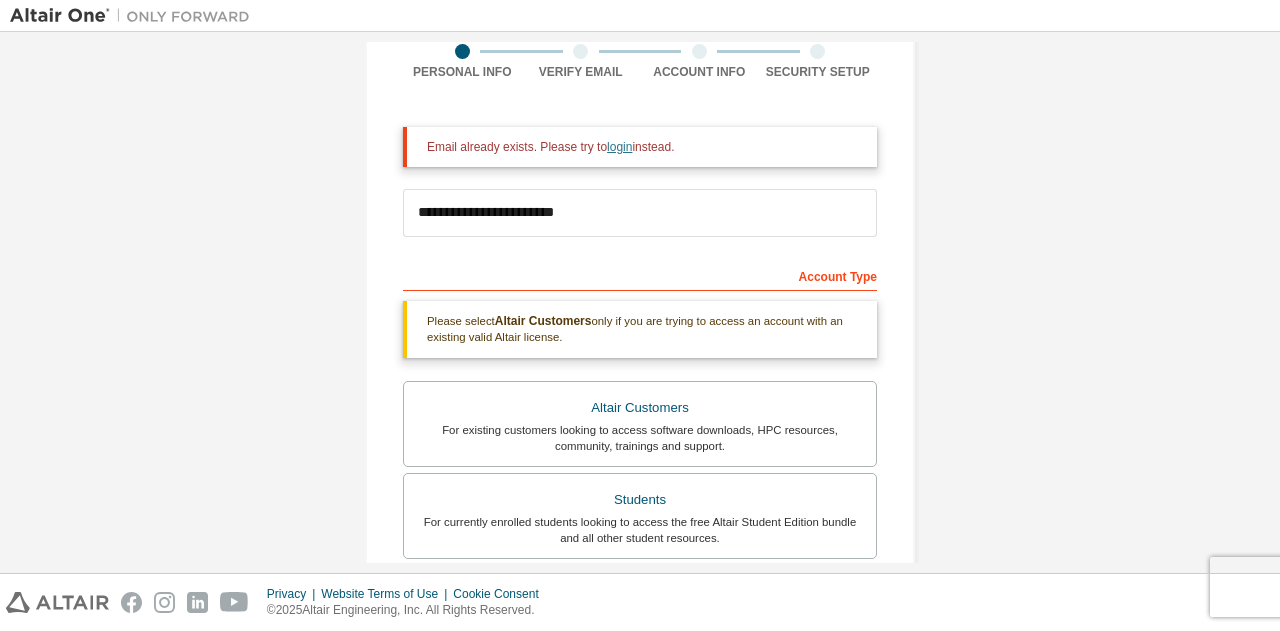 click on "login" at bounding box center [619, 147] 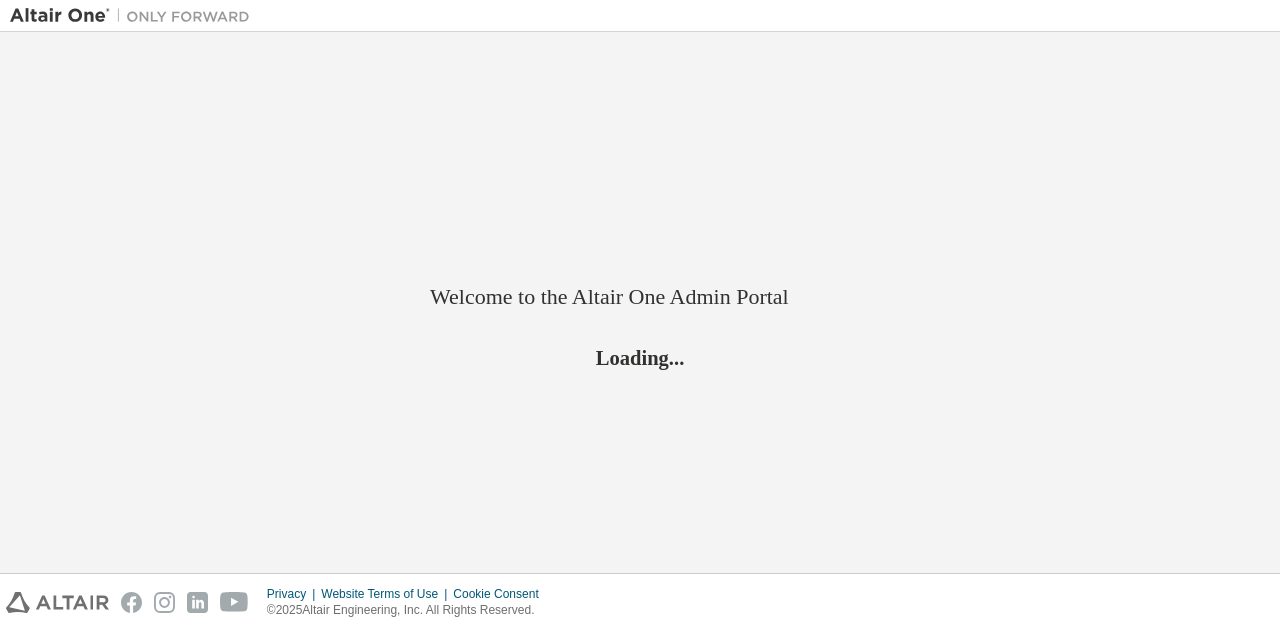 scroll, scrollTop: 0, scrollLeft: 0, axis: both 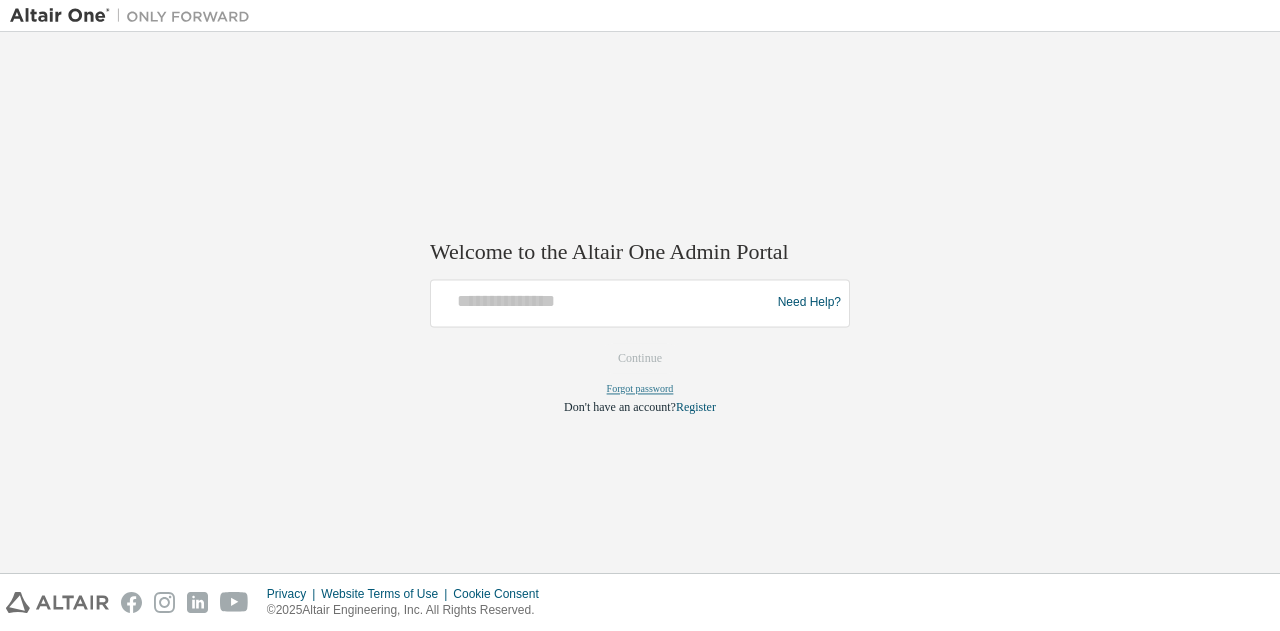 click on "Forgot password" at bounding box center (640, 388) 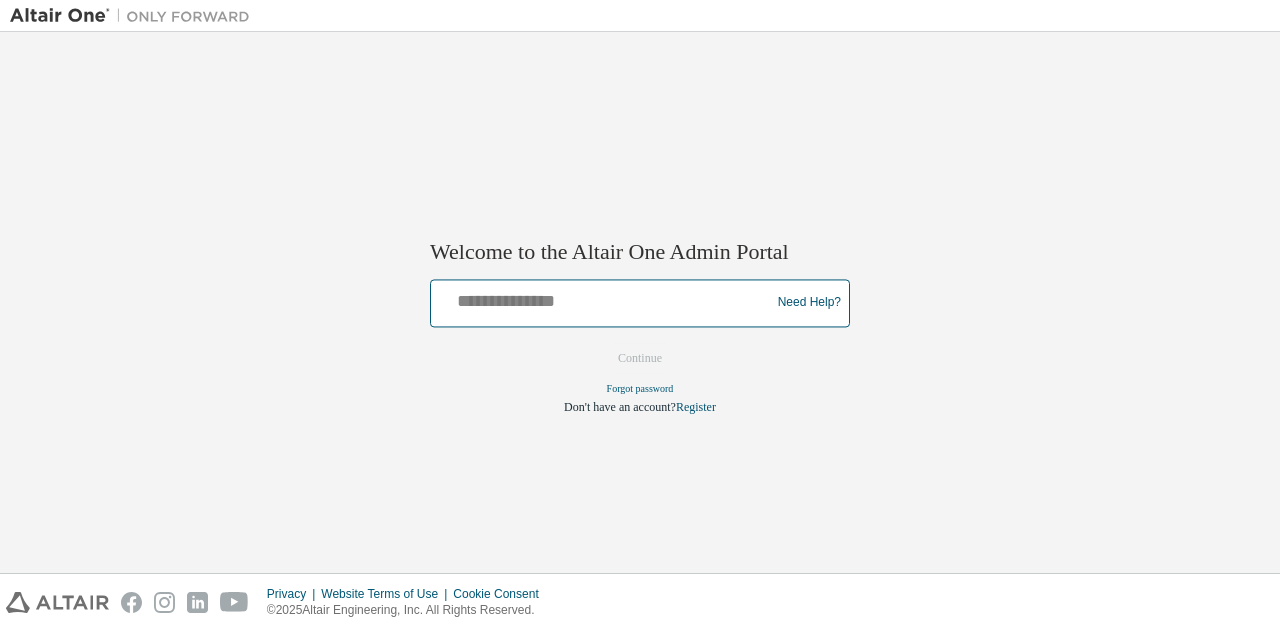 click at bounding box center (603, 298) 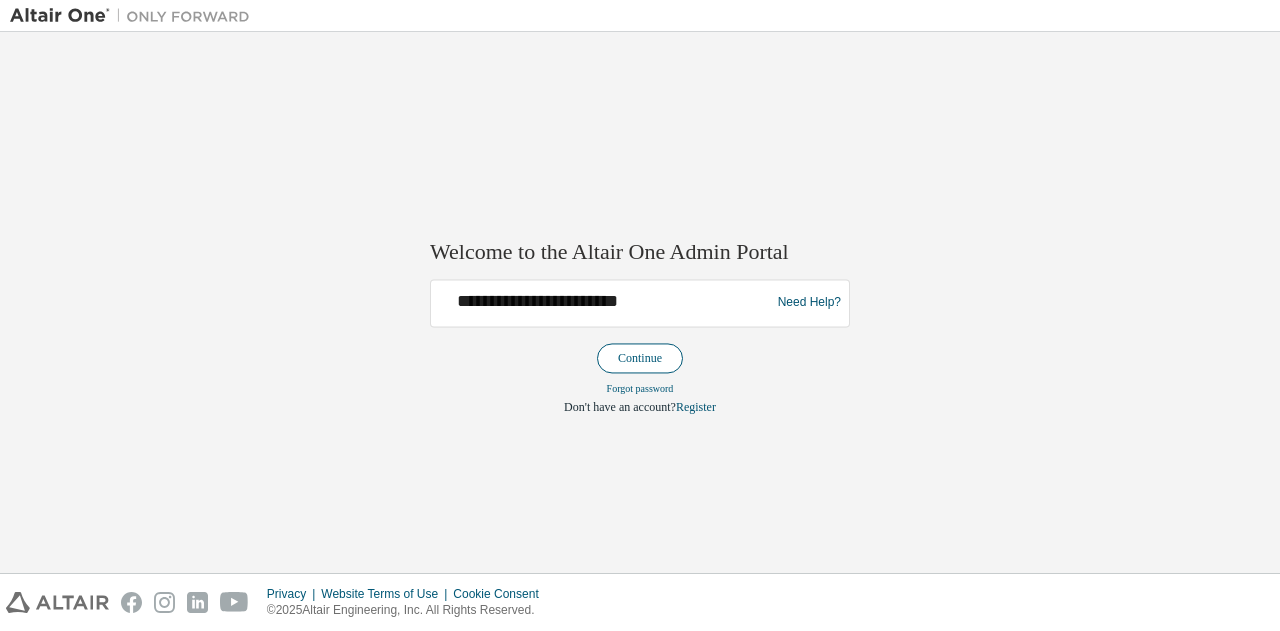 click on "Continue" at bounding box center (640, 358) 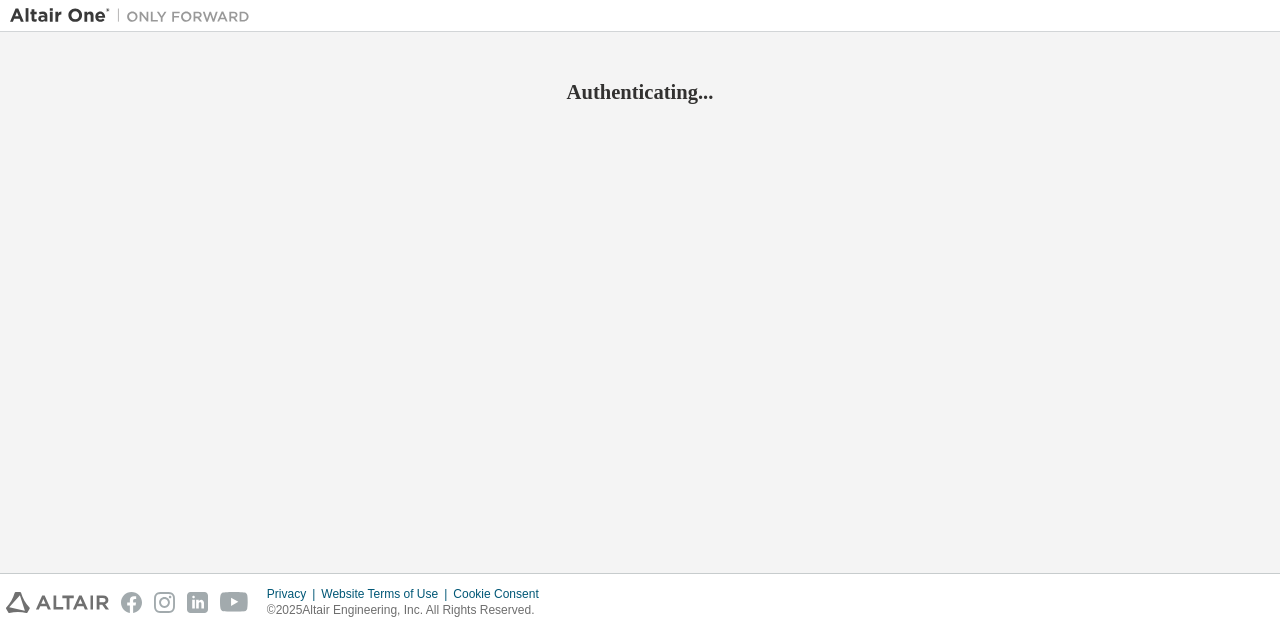 scroll, scrollTop: 0, scrollLeft: 0, axis: both 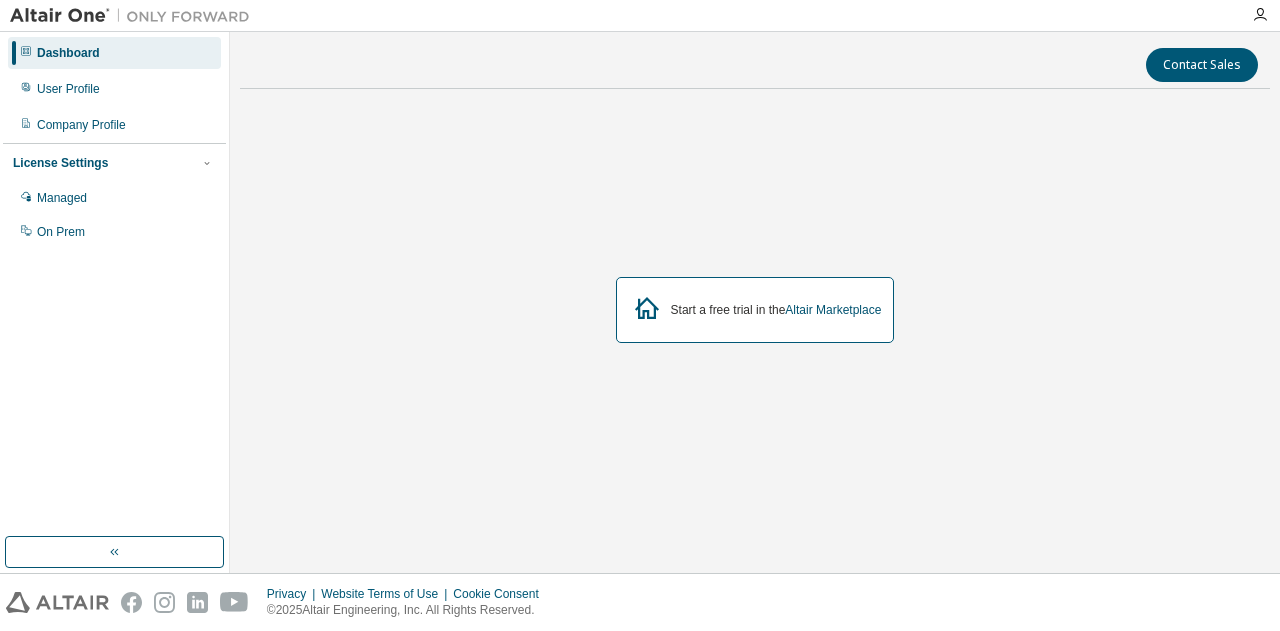 click on "Dashboard" at bounding box center [68, 53] 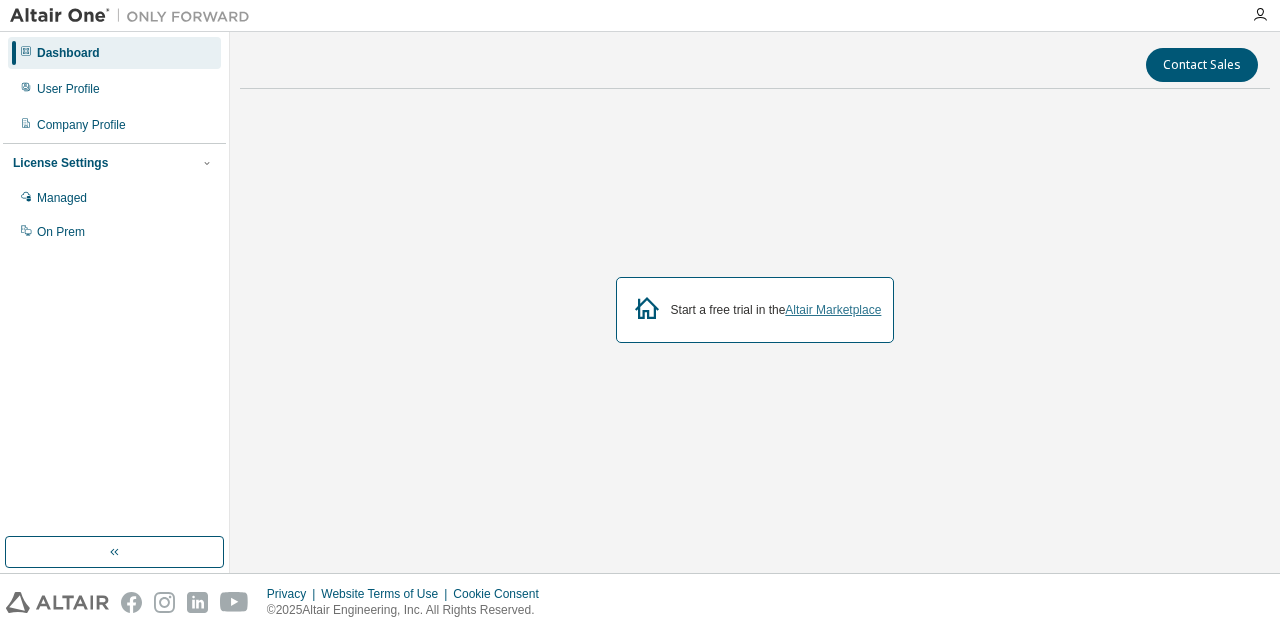 click on "Altair Marketplace" at bounding box center [833, 310] 